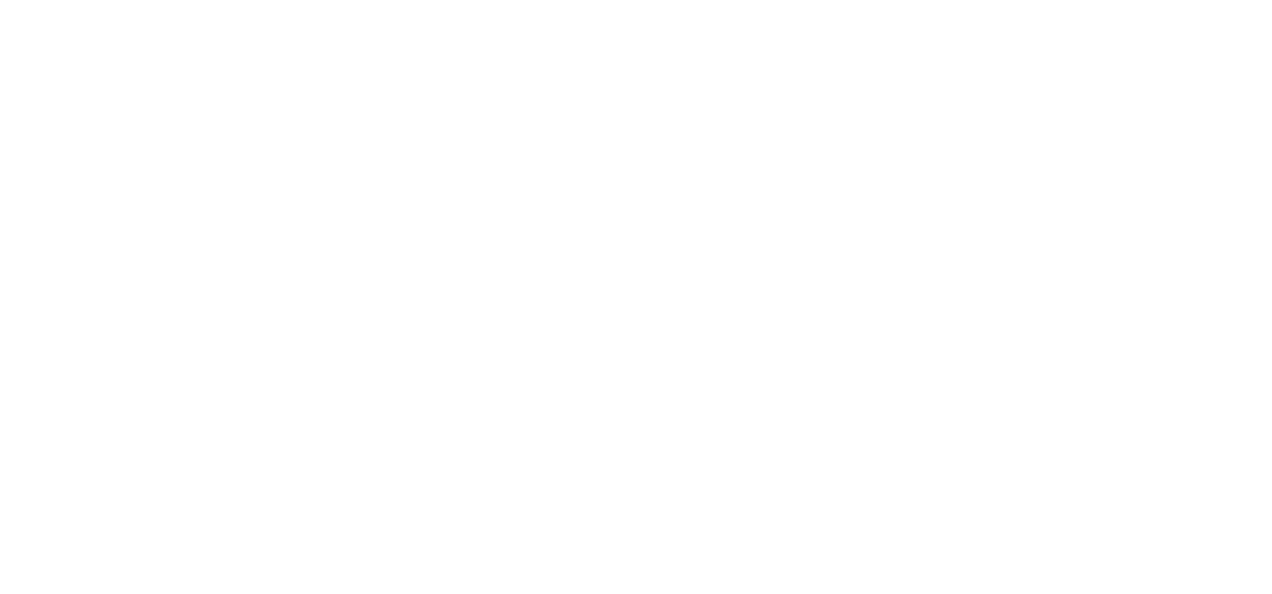 scroll, scrollTop: 0, scrollLeft: 0, axis: both 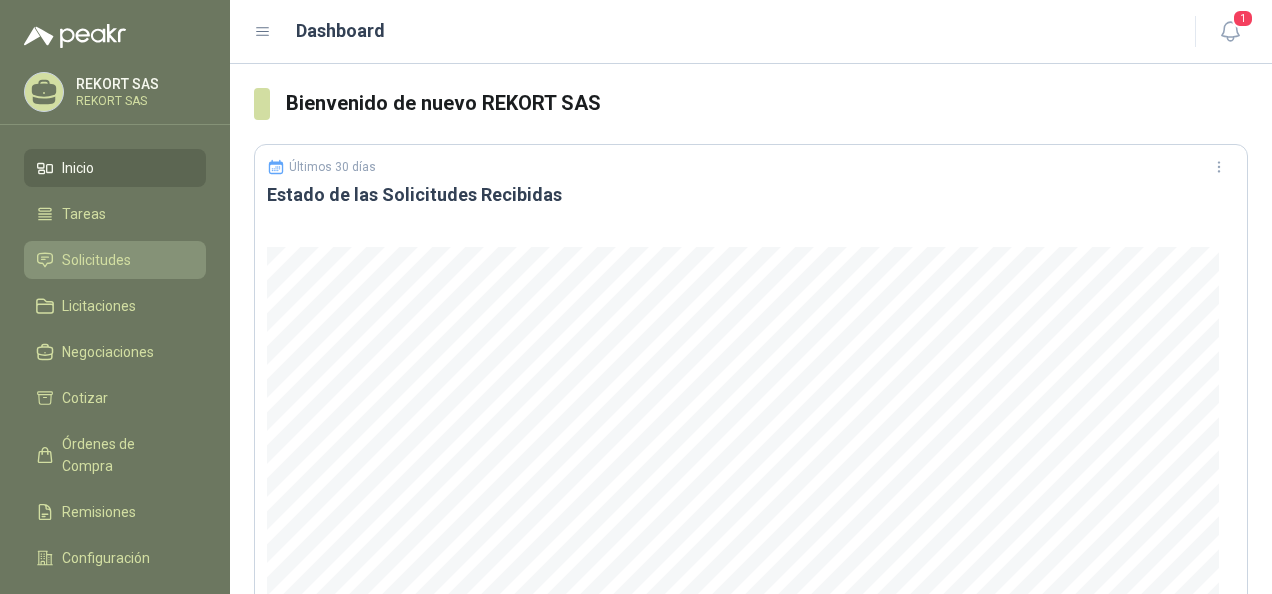 click on "Solicitudes" at bounding box center (96, 260) 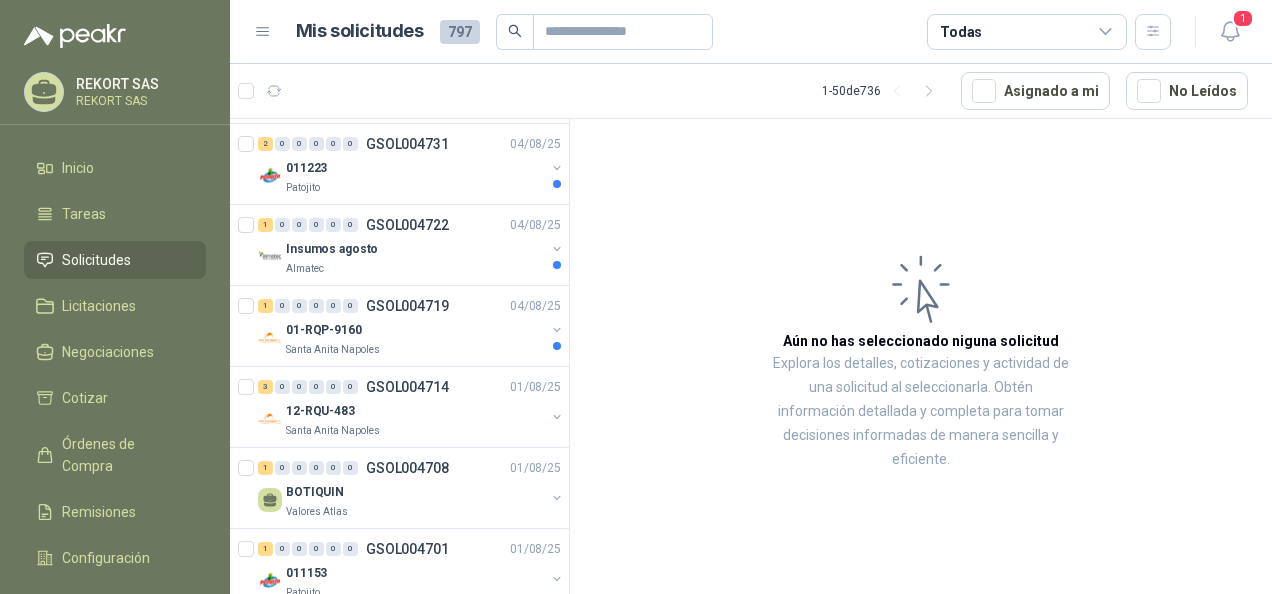 scroll, scrollTop: 226, scrollLeft: 0, axis: vertical 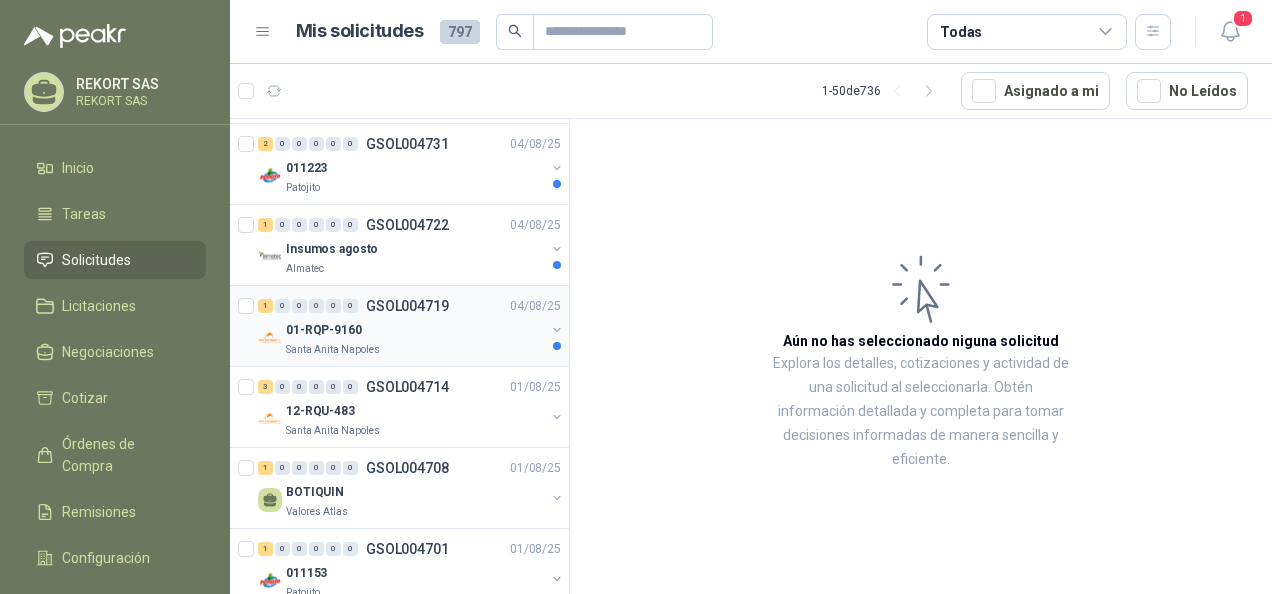 click on "01-RQP-9160" at bounding box center [415, 330] 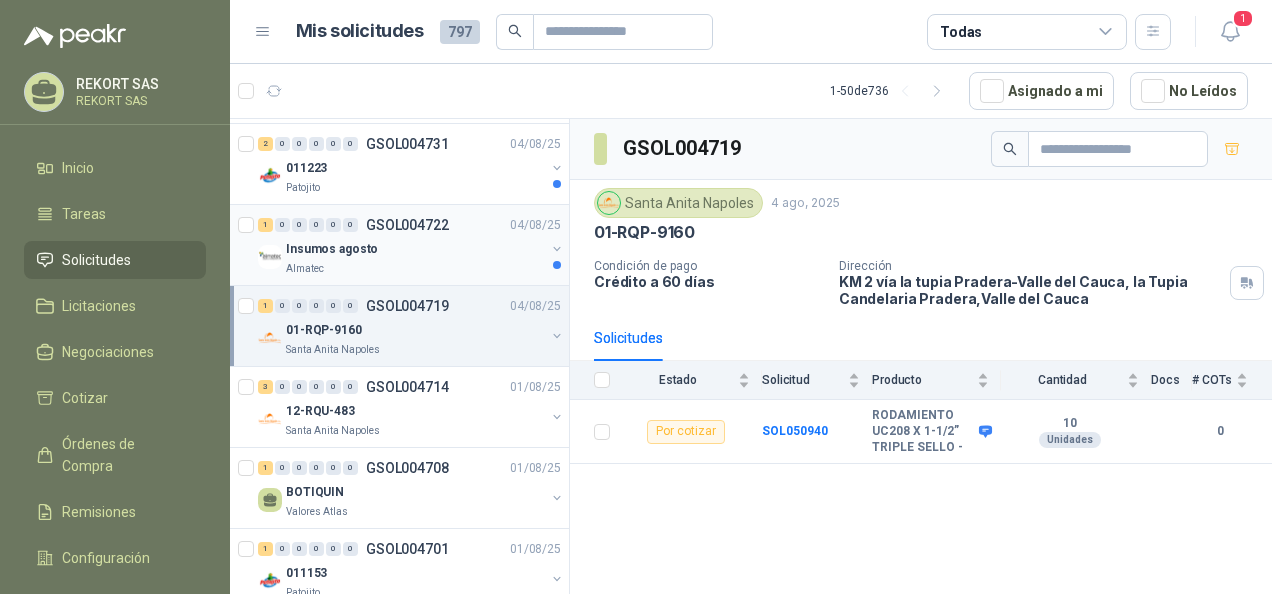 click on "Almatec" at bounding box center [415, 269] 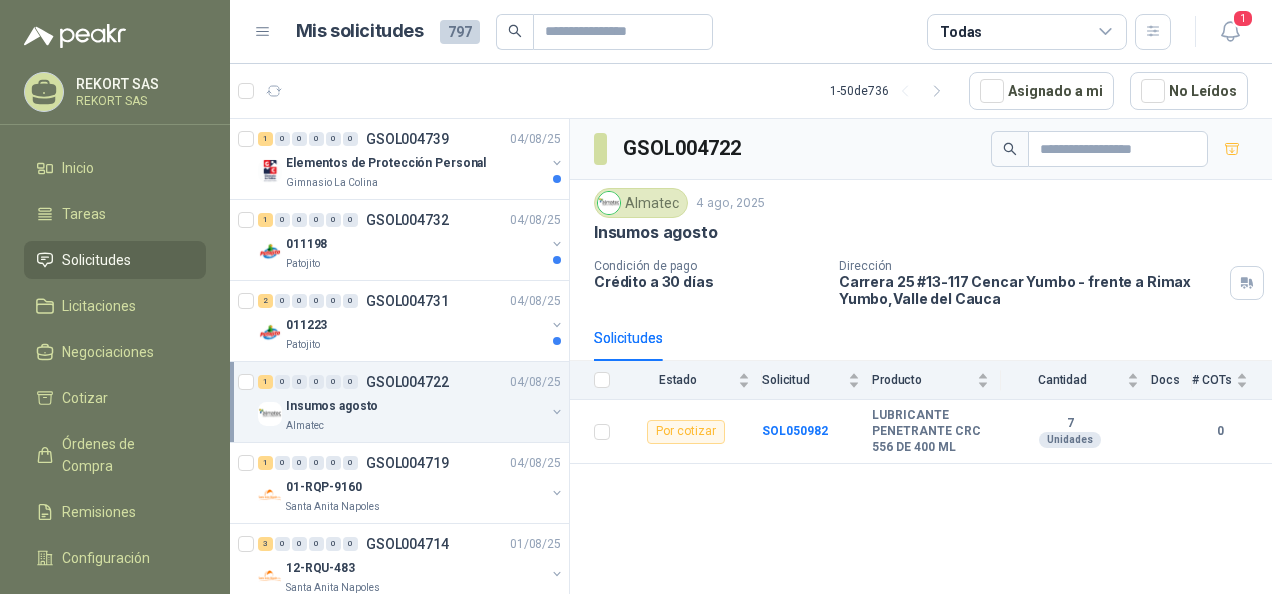 scroll, scrollTop: 75, scrollLeft: 0, axis: vertical 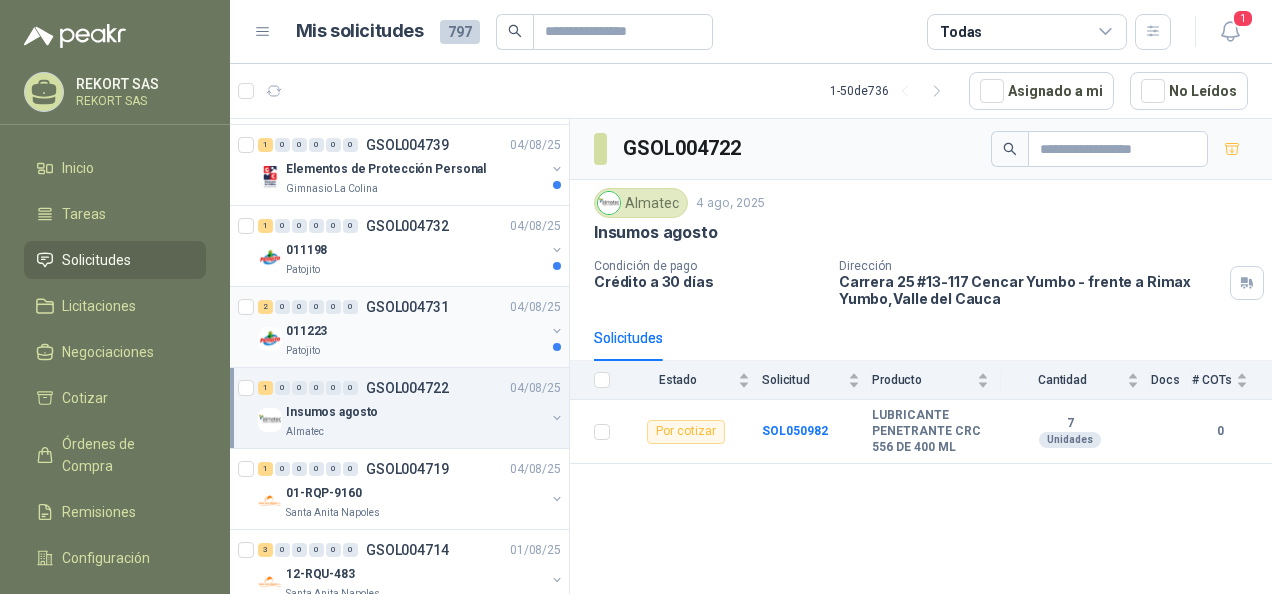 click on "011223" at bounding box center (415, 331) 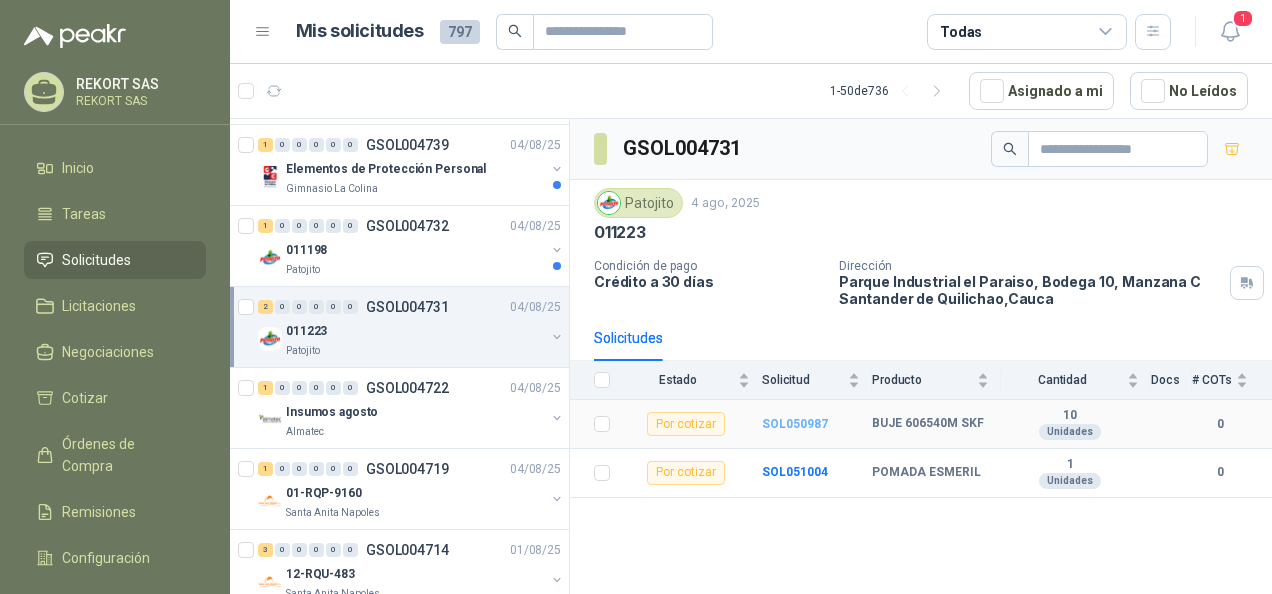 click on "SOL050987" at bounding box center [795, 424] 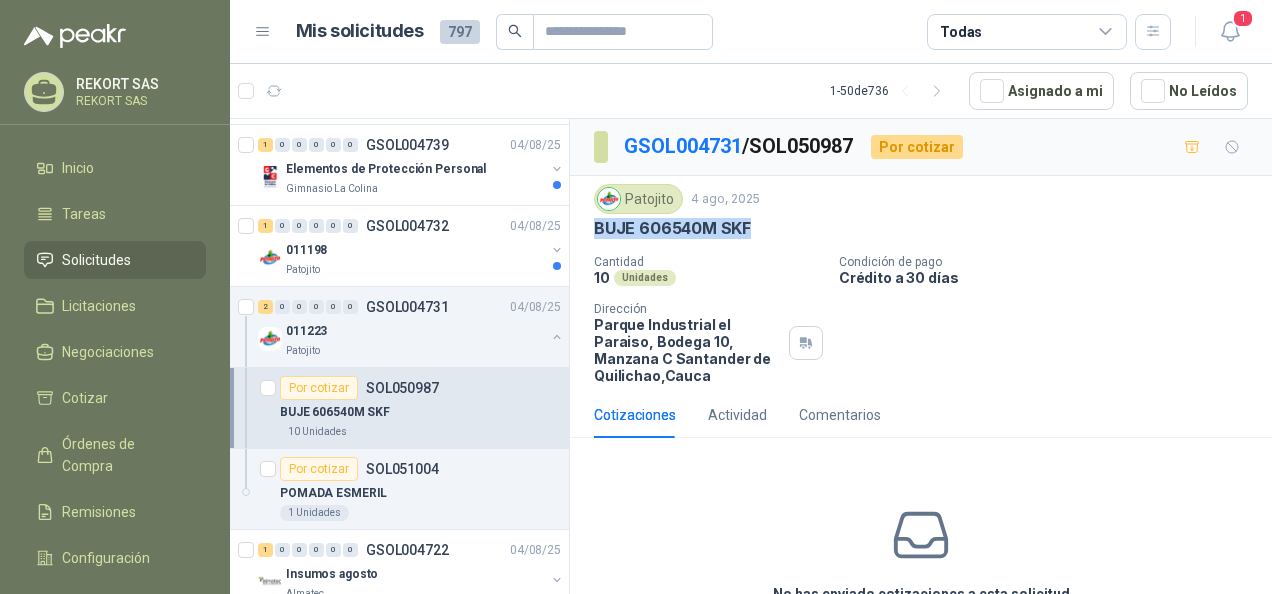 drag, startPoint x: 595, startPoint y: 224, endPoint x: 746, endPoint y: 226, distance: 151.01324 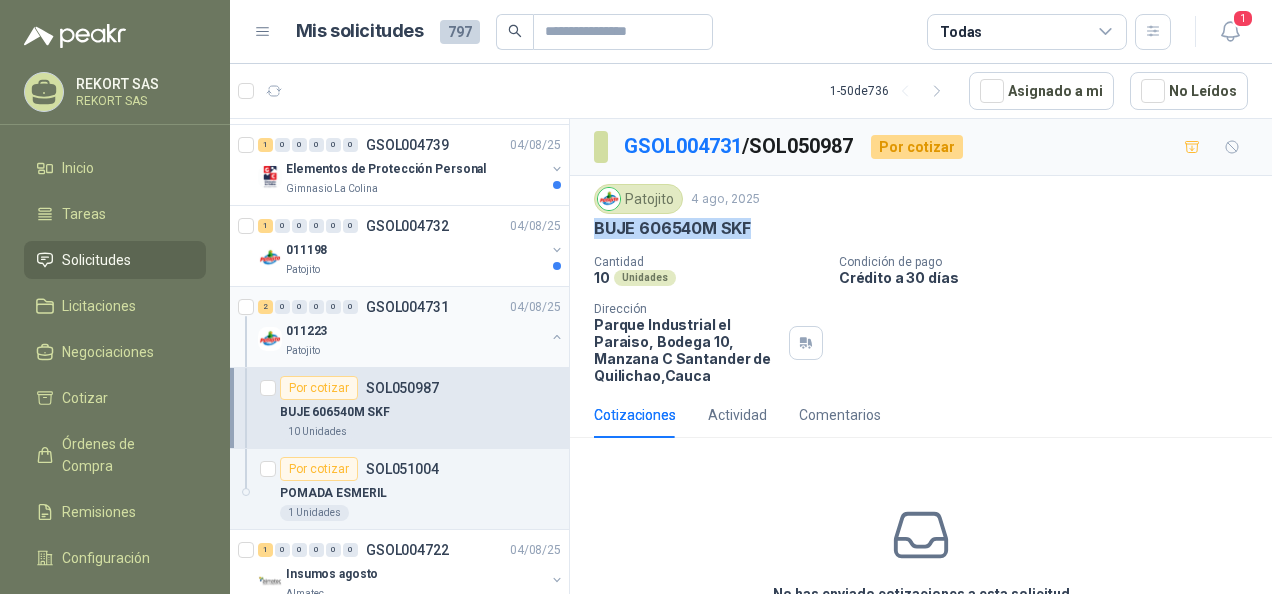 click on "2   0   0   0   0   0   GSOL004731 04/08/25" at bounding box center (411, 307) 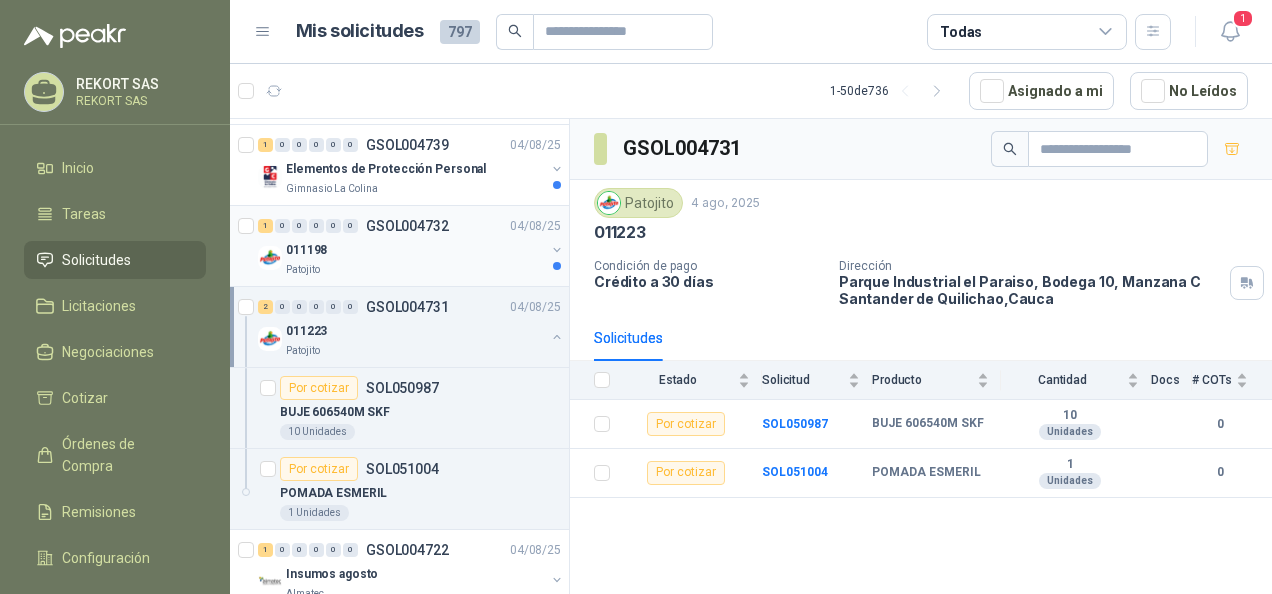 click on "011198" at bounding box center [415, 250] 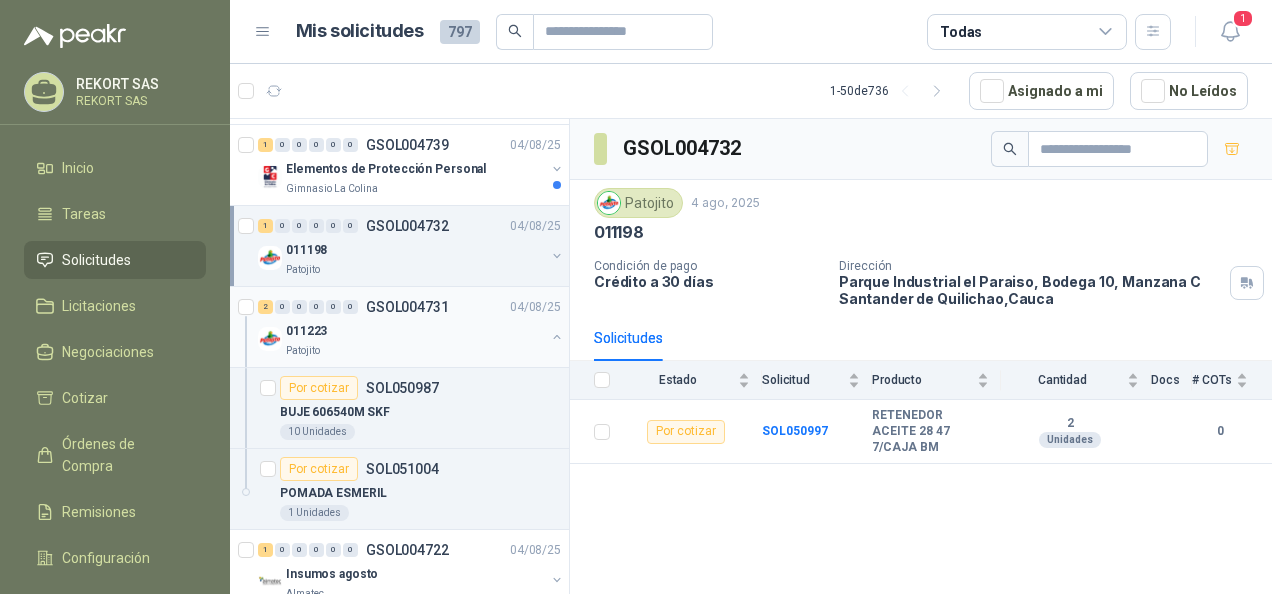 click on "011223" at bounding box center (415, 331) 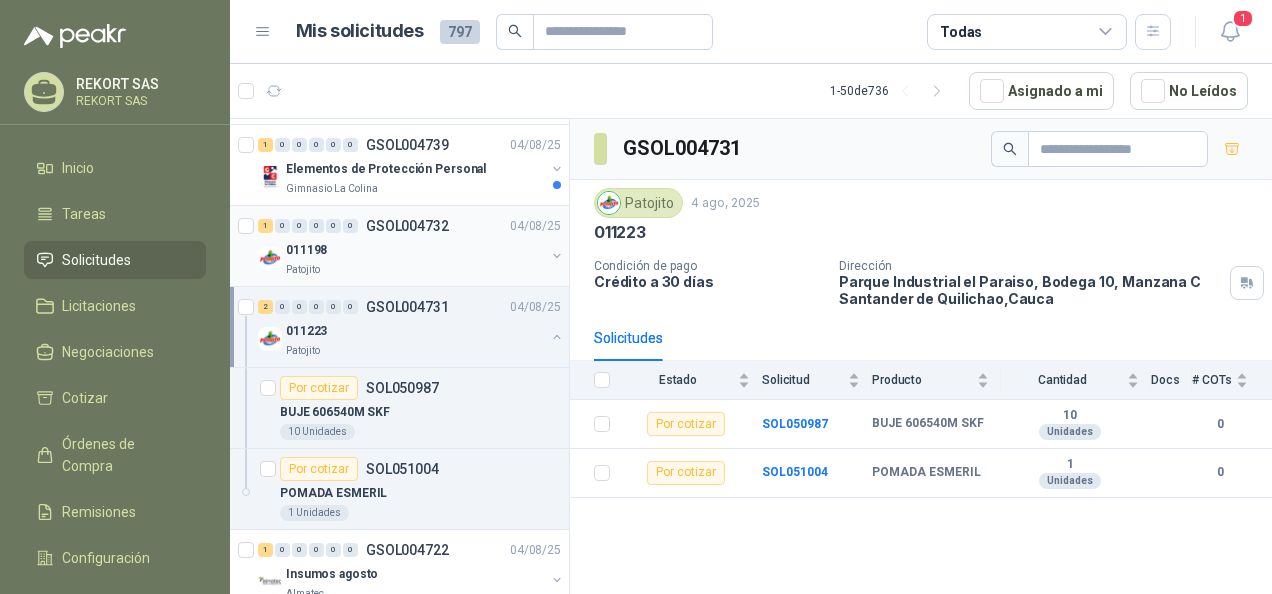 click on "011198" at bounding box center [415, 250] 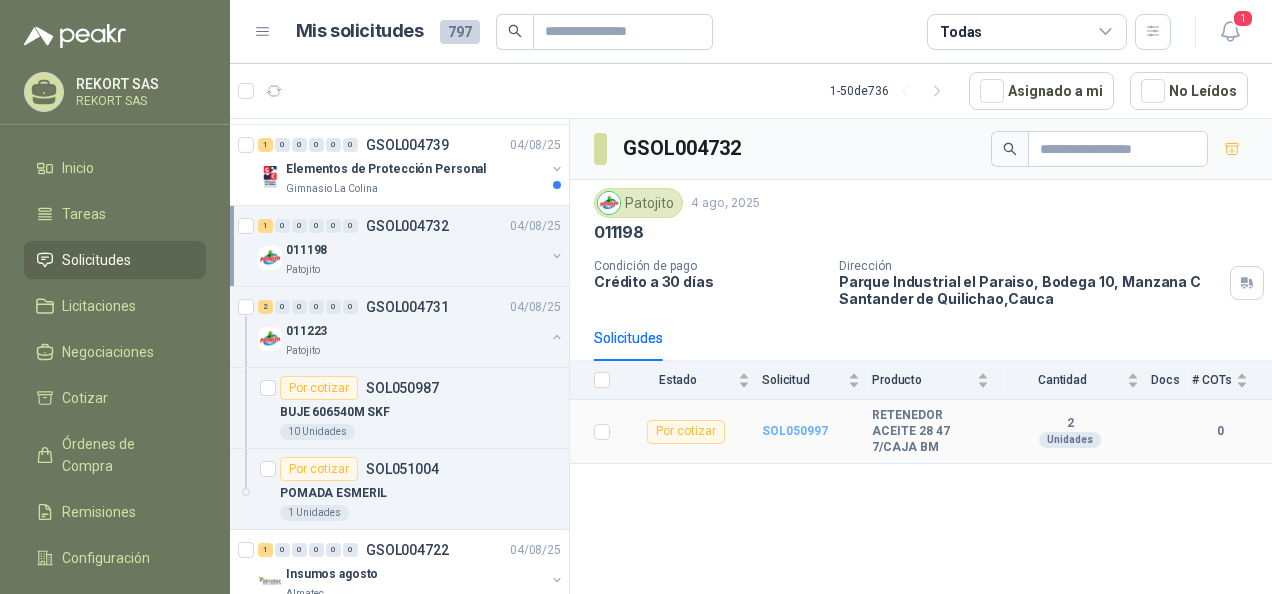 click on "SOL050997" at bounding box center [795, 431] 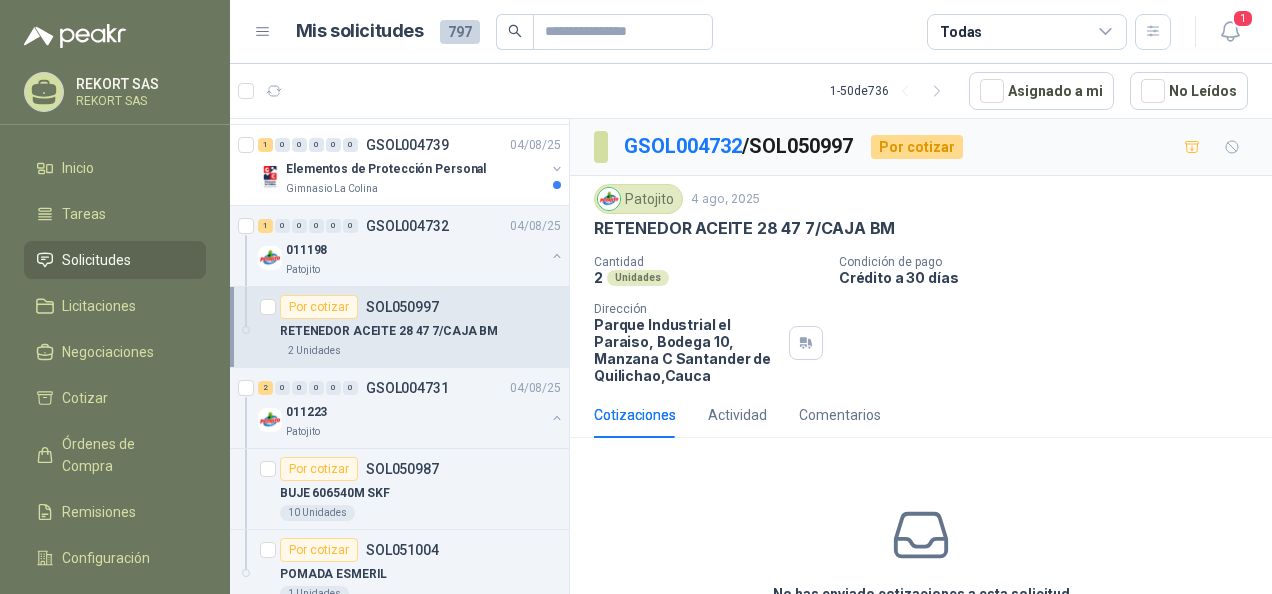 scroll, scrollTop: 0, scrollLeft: 0, axis: both 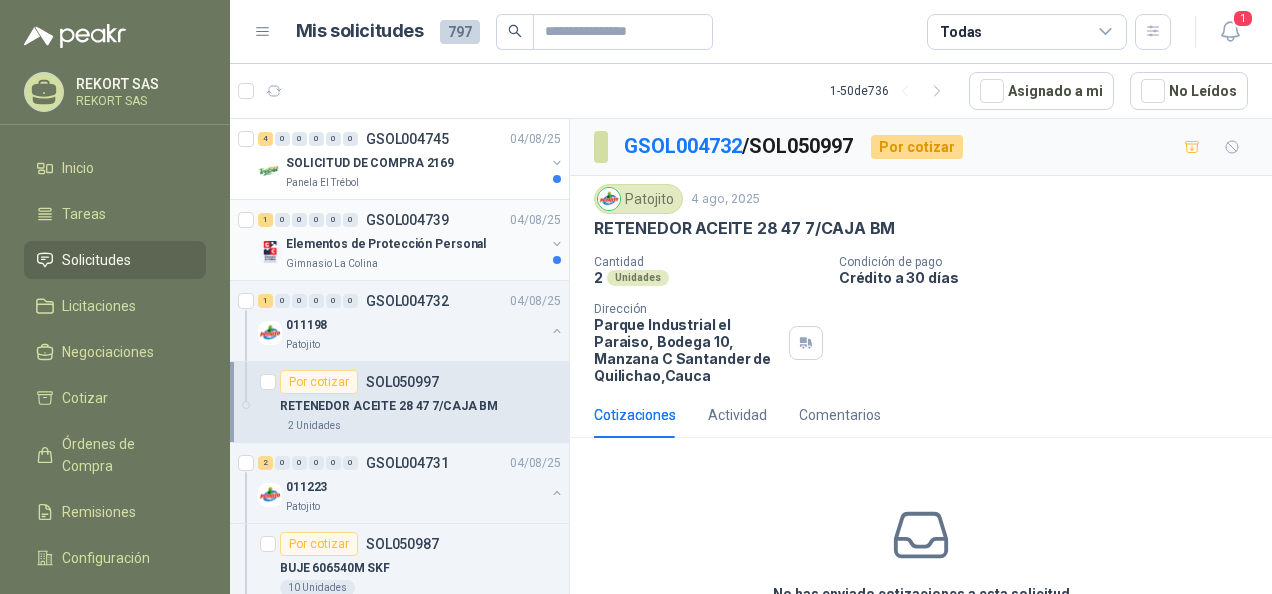 click on "Elementos de Protección Personal" at bounding box center (386, 244) 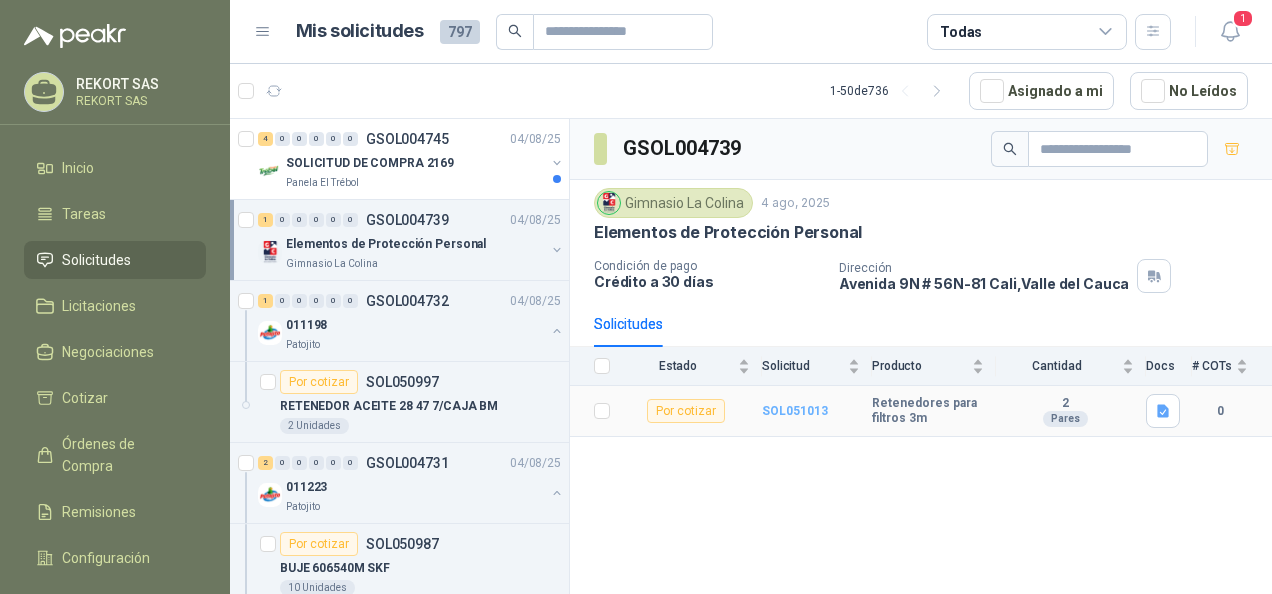 click on "SOL051013" at bounding box center [795, 411] 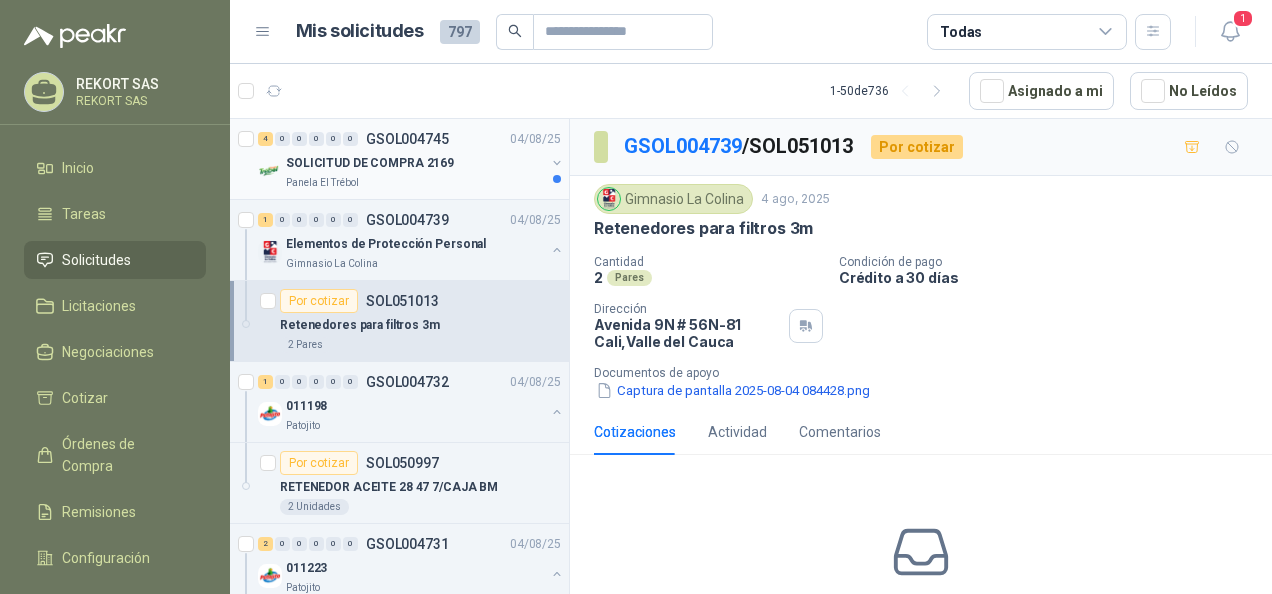 click on "4 0 0 0 0 0 [DOCUMENT] [DATE] SOLICITUD DE COMPRA 2169 Panela El Trébol" at bounding box center [411, 139] 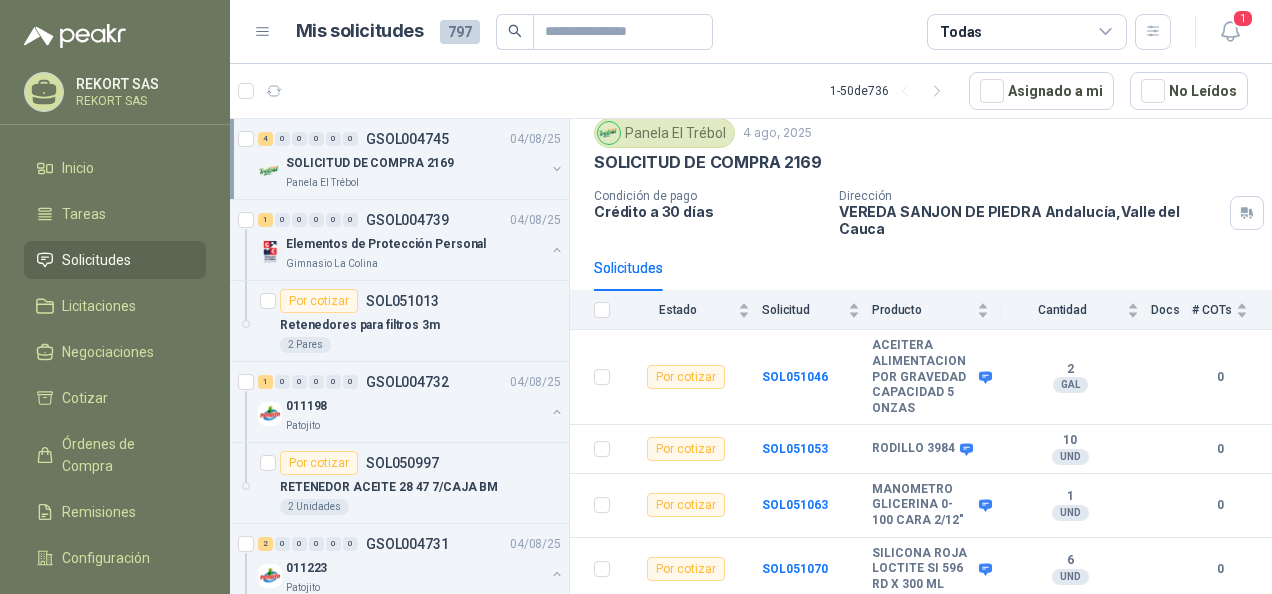 scroll, scrollTop: 114, scrollLeft: 0, axis: vertical 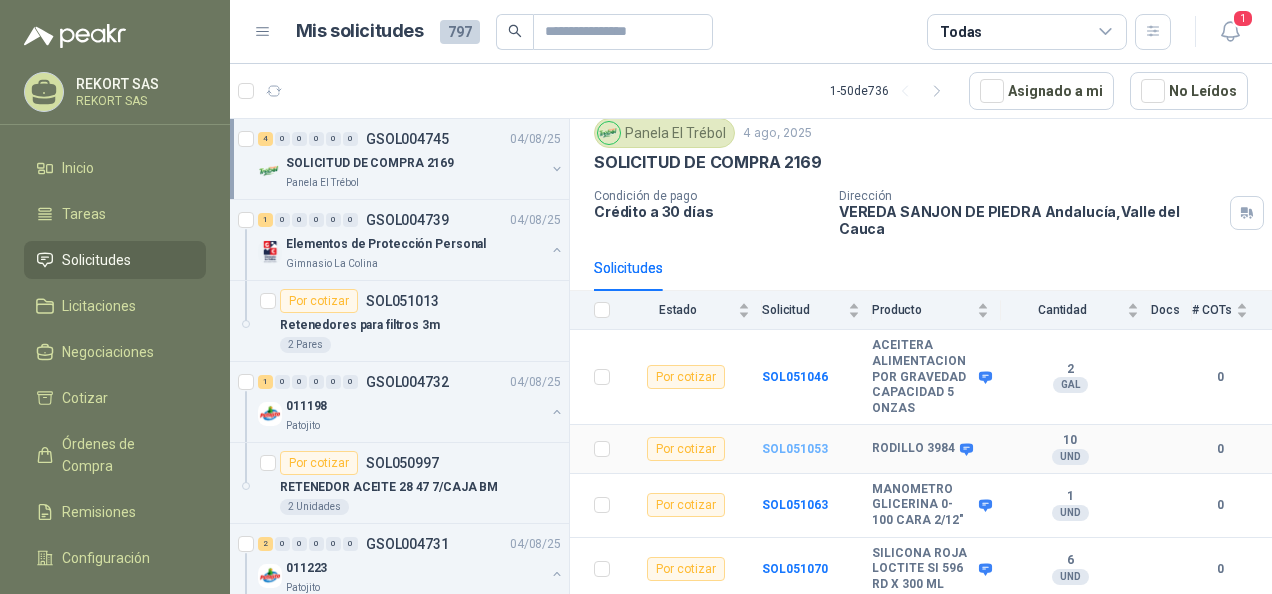 click on "SOL051053" at bounding box center [795, 449] 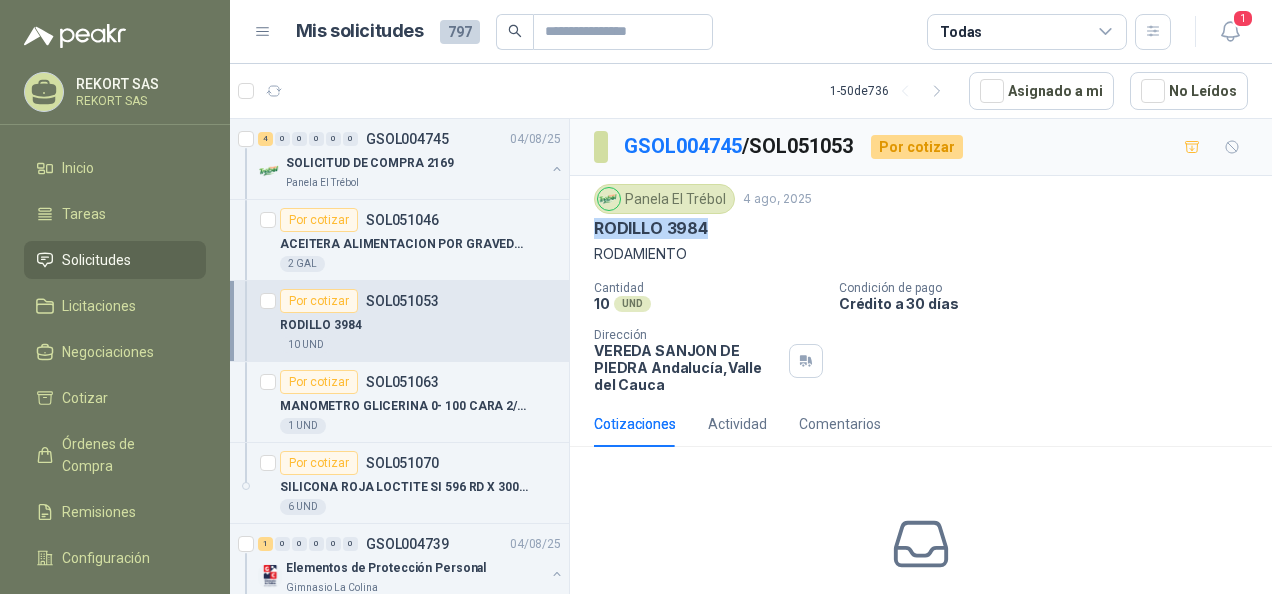 drag, startPoint x: 597, startPoint y: 226, endPoint x: 716, endPoint y: 228, distance: 119.01681 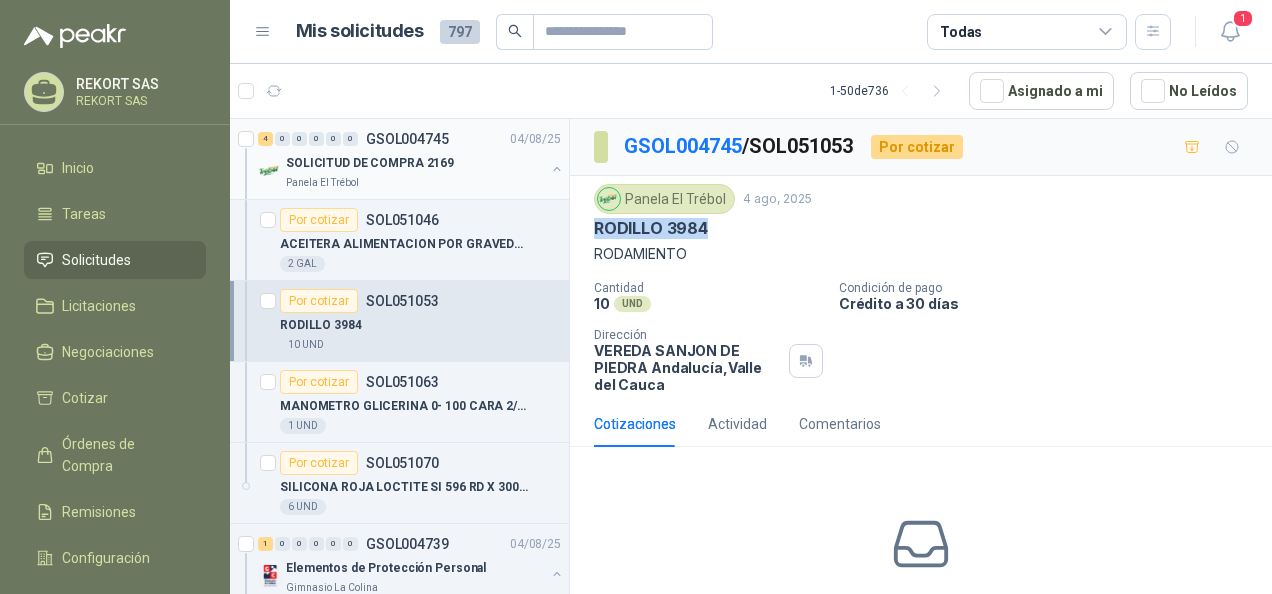 click at bounding box center [557, 169] 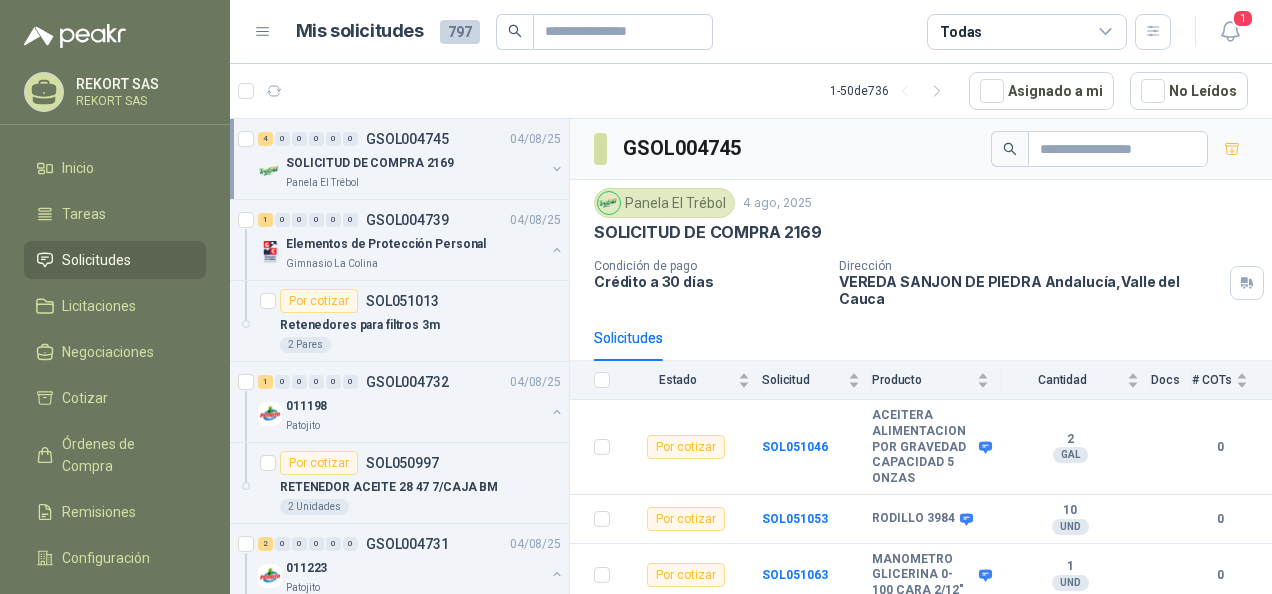 click at bounding box center [557, 169] 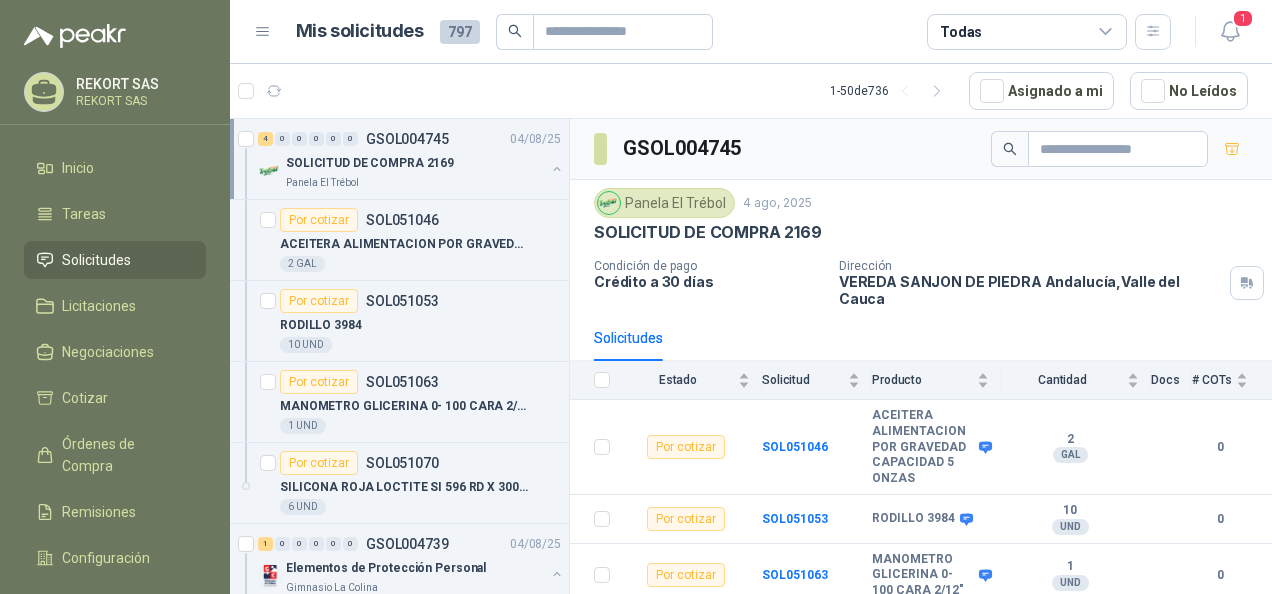 scroll, scrollTop: 6, scrollLeft: 0, axis: vertical 